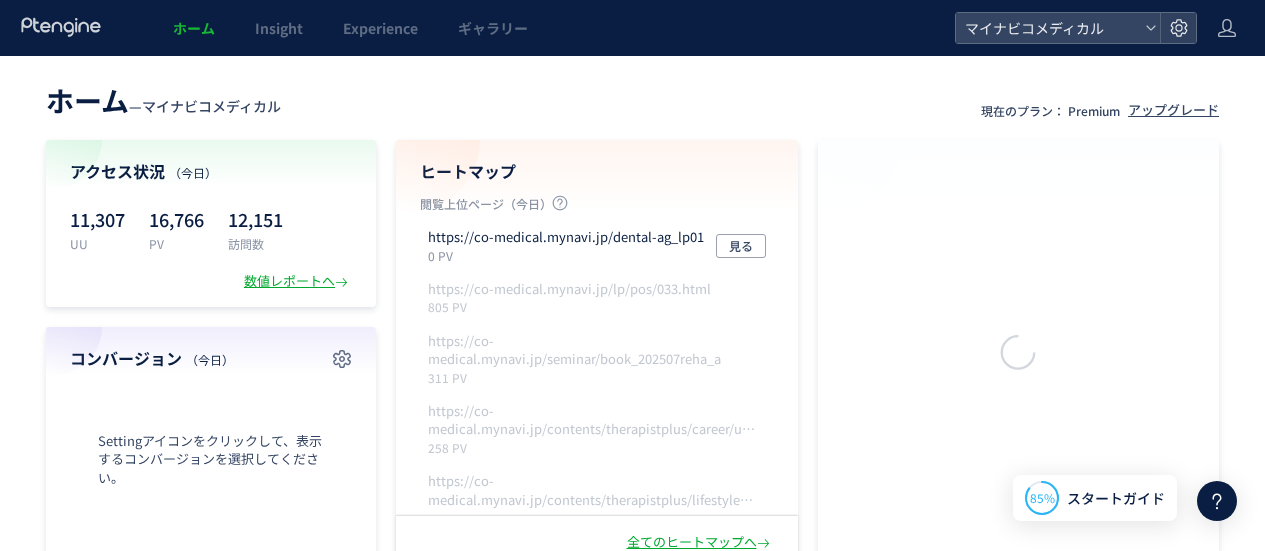 scroll, scrollTop: 0, scrollLeft: 0, axis: both 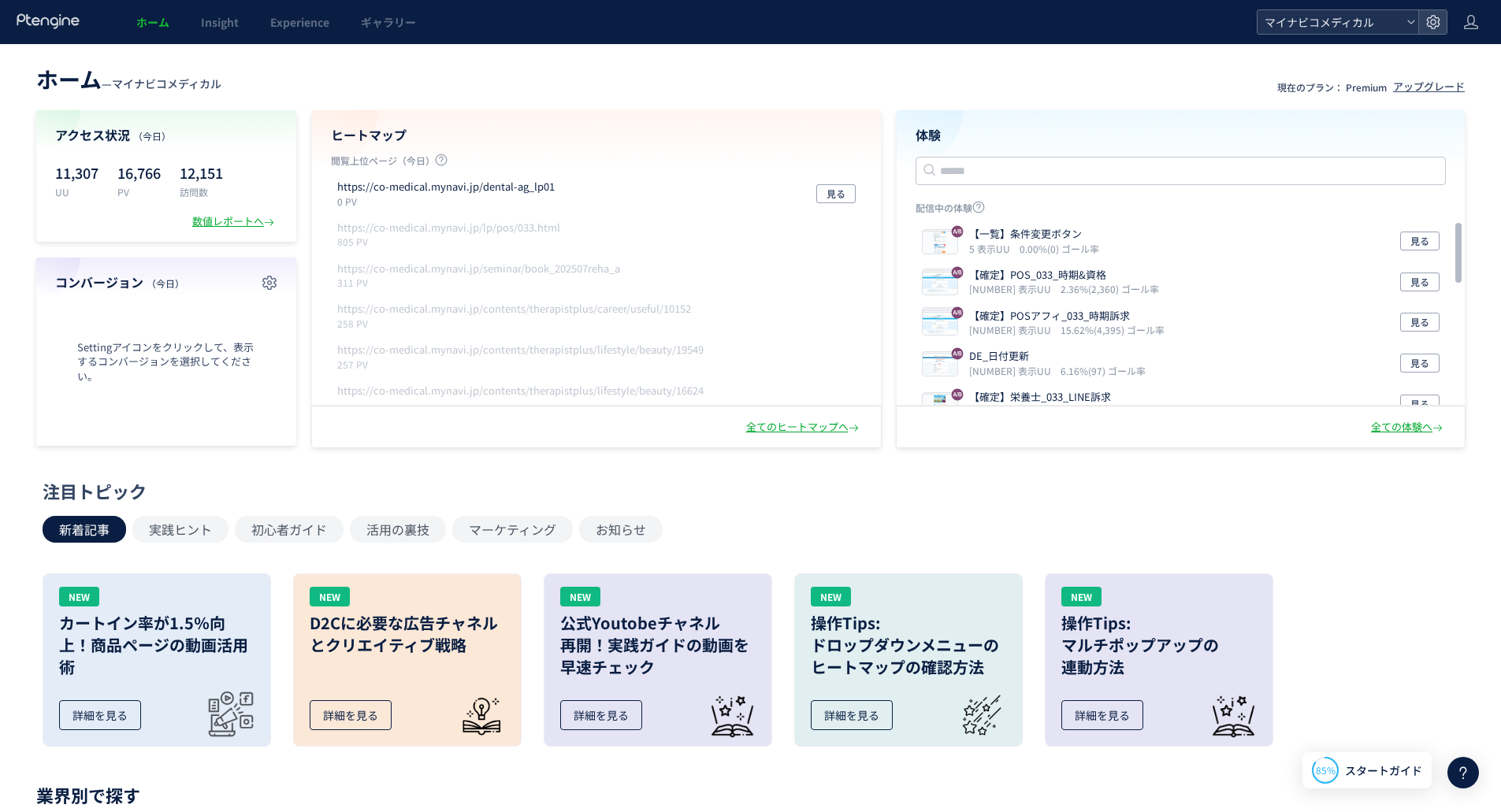 click on "マイナビコメディカル" at bounding box center [1330, 22] 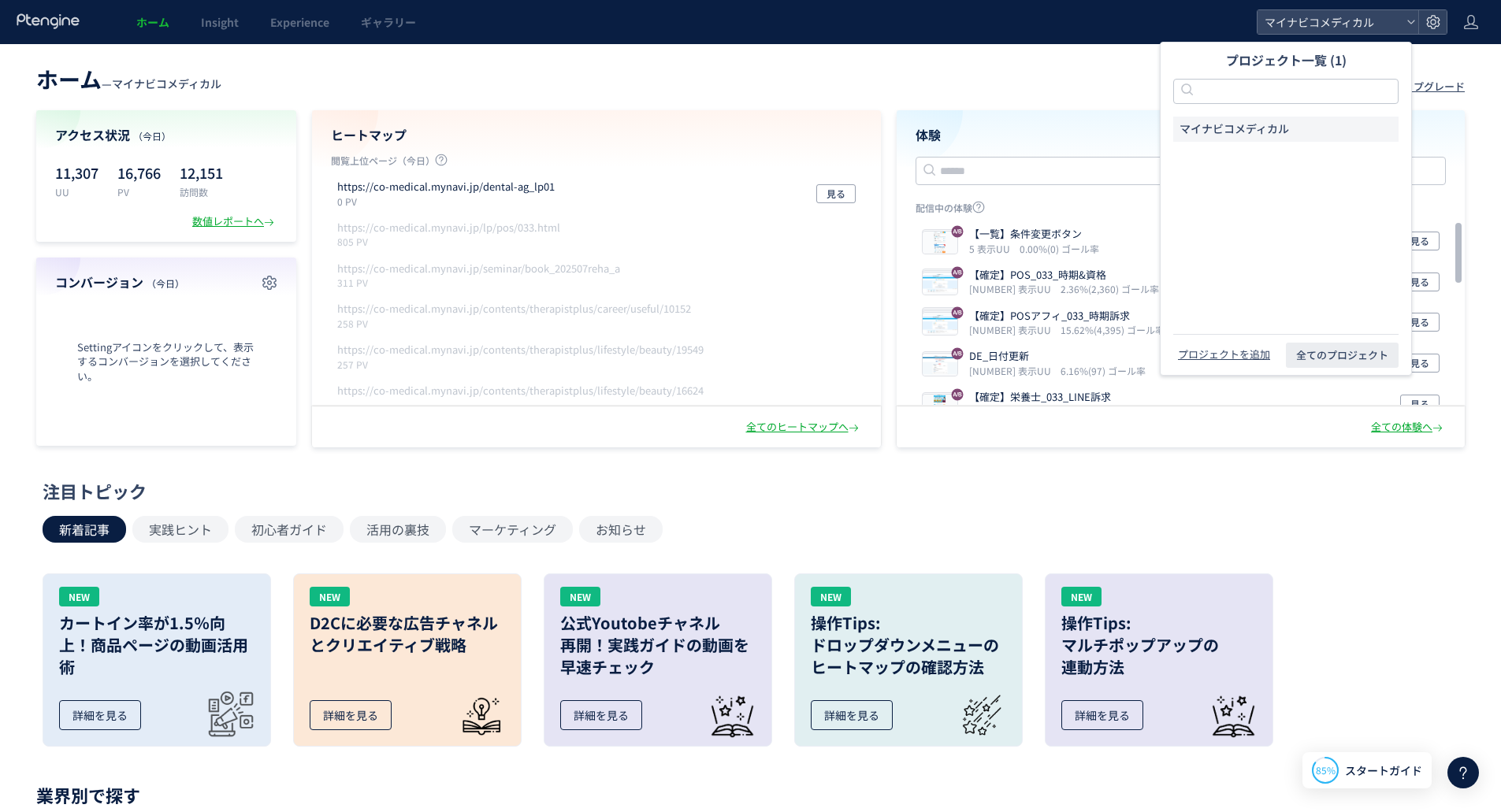 click on "ホーム  —  マイナビコメディカル 現在のプラン： Premium アップグレード" at bounding box center (750, 77) 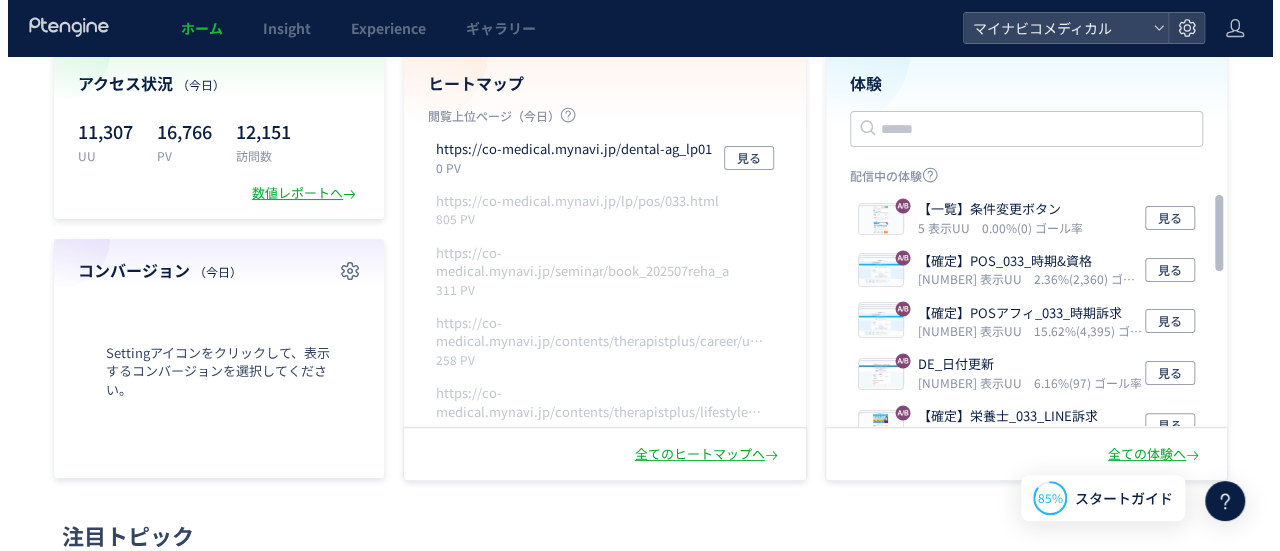 scroll, scrollTop: 0, scrollLeft: 0, axis: both 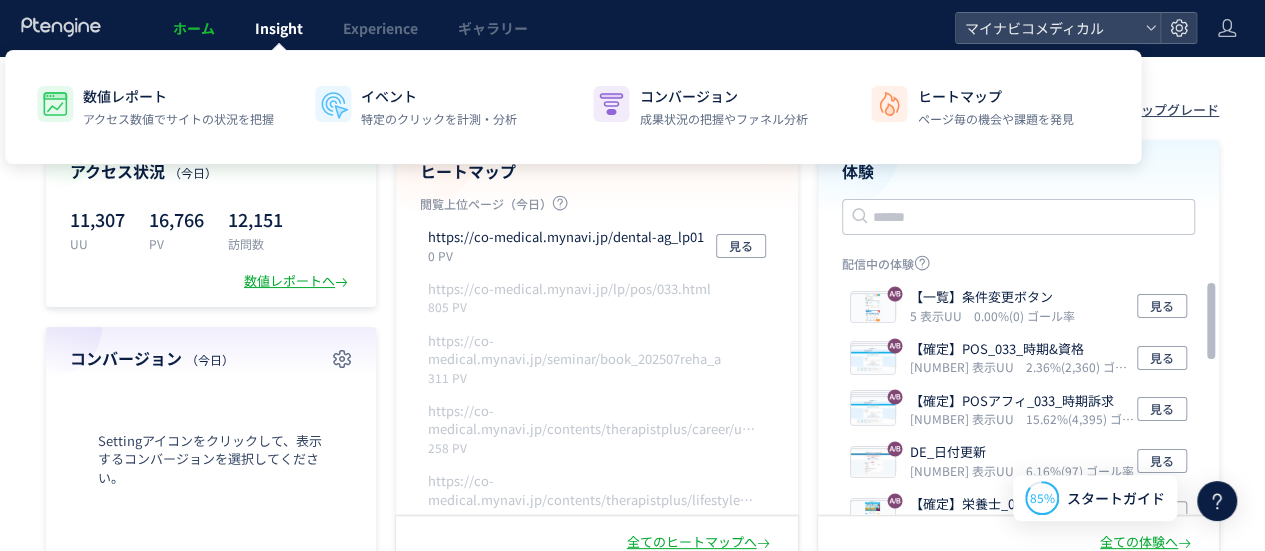 click on "Insight" at bounding box center [279, 28] 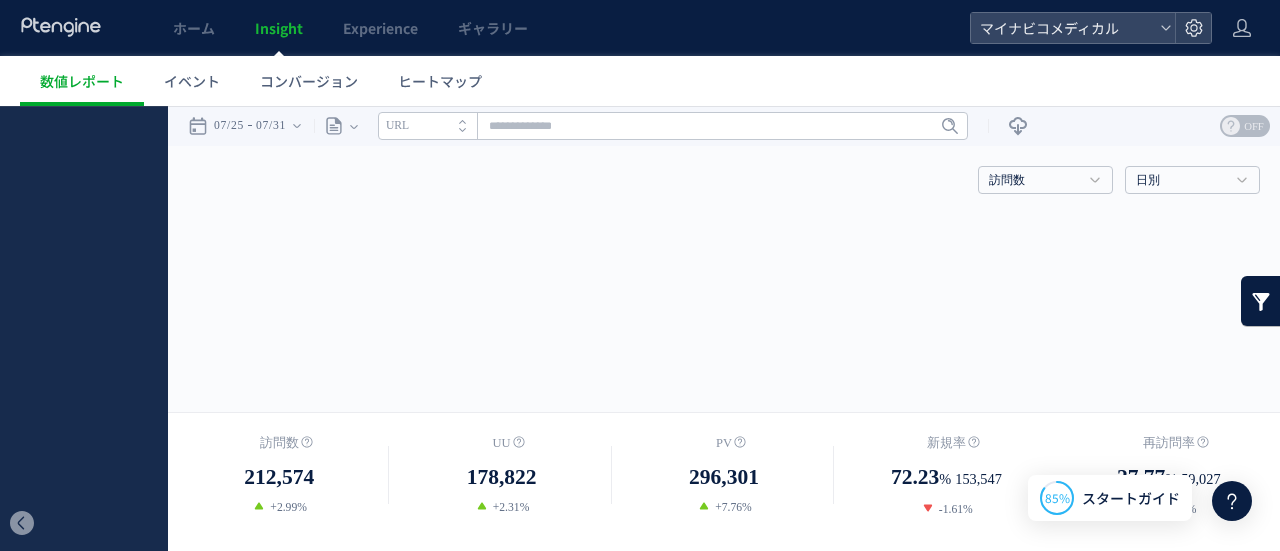 scroll, scrollTop: 0, scrollLeft: 0, axis: both 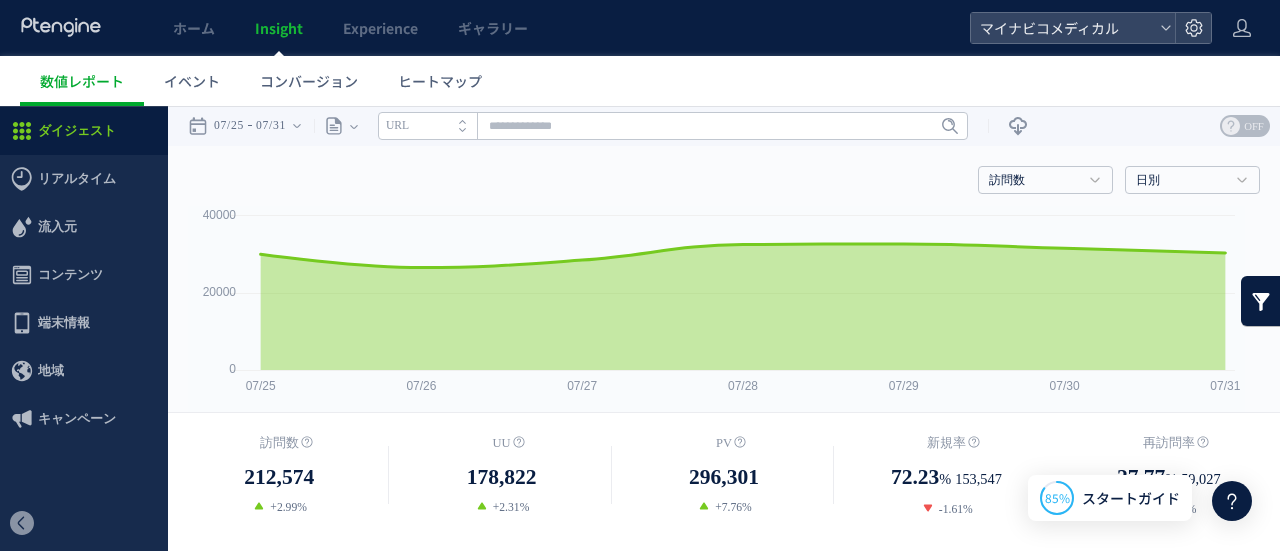 click on "URL" at bounding box center (427, 126) 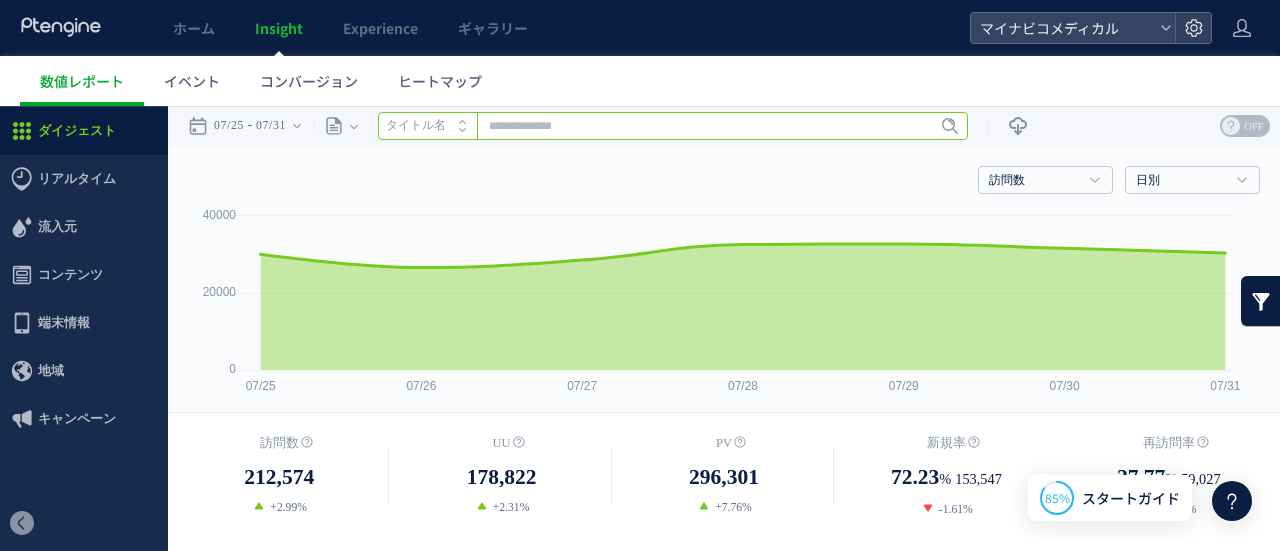 click at bounding box center (673, 126) 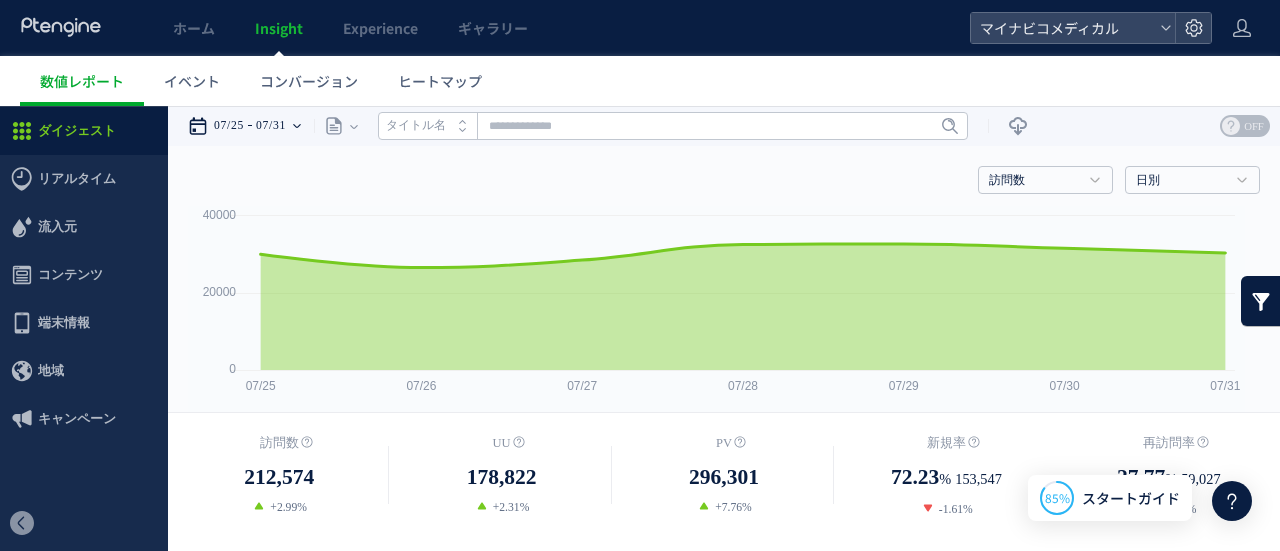 click on "07/25
07/31" at bounding box center [251, 126] 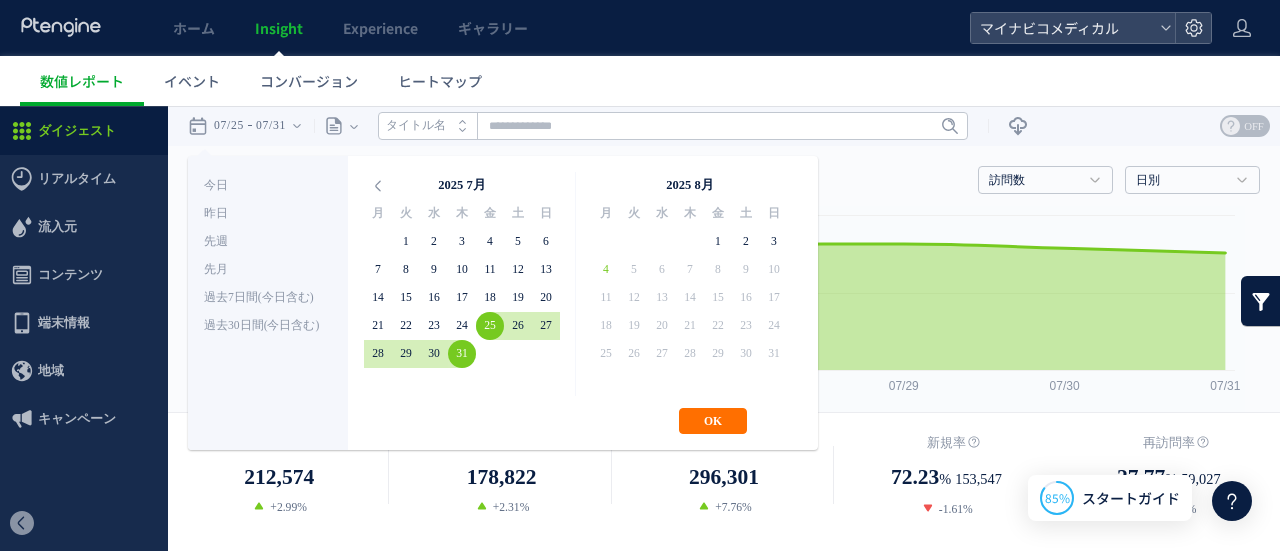 click on "数値レポート イベント コンバージョン ヒートマップ" at bounding box center [650, 81] 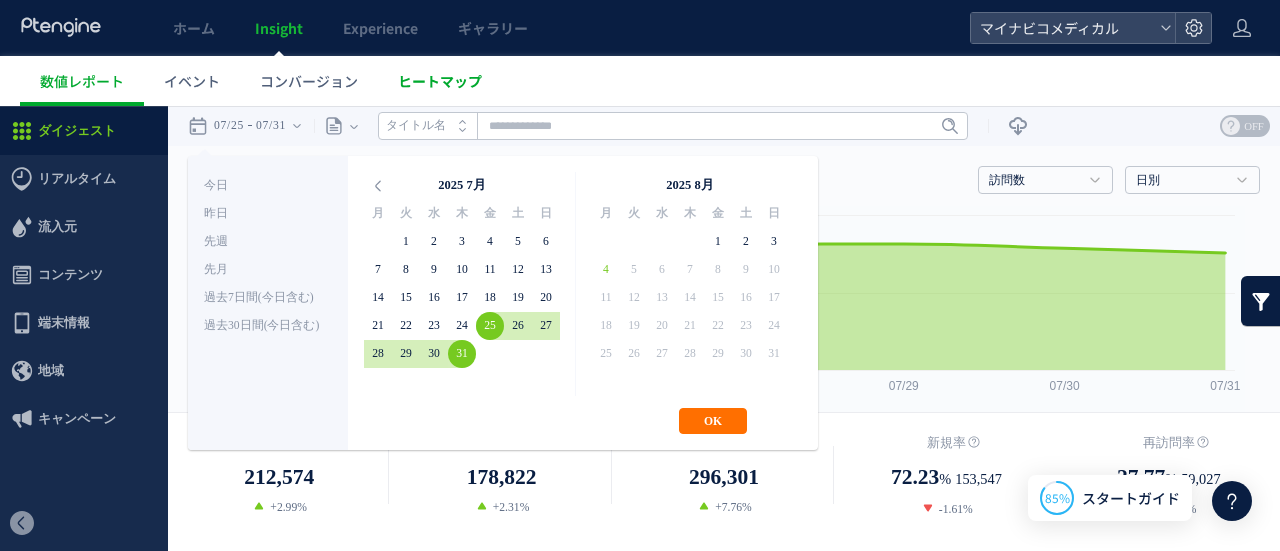 click on "ヒートマップ" at bounding box center [440, 81] 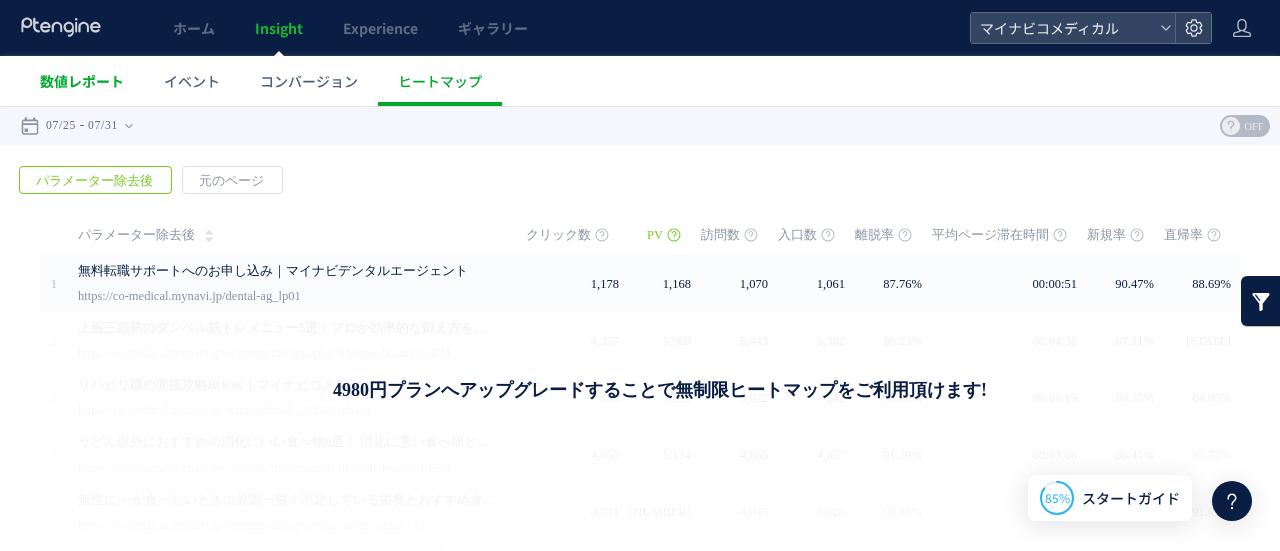 click on "数値レポート" at bounding box center (82, 81) 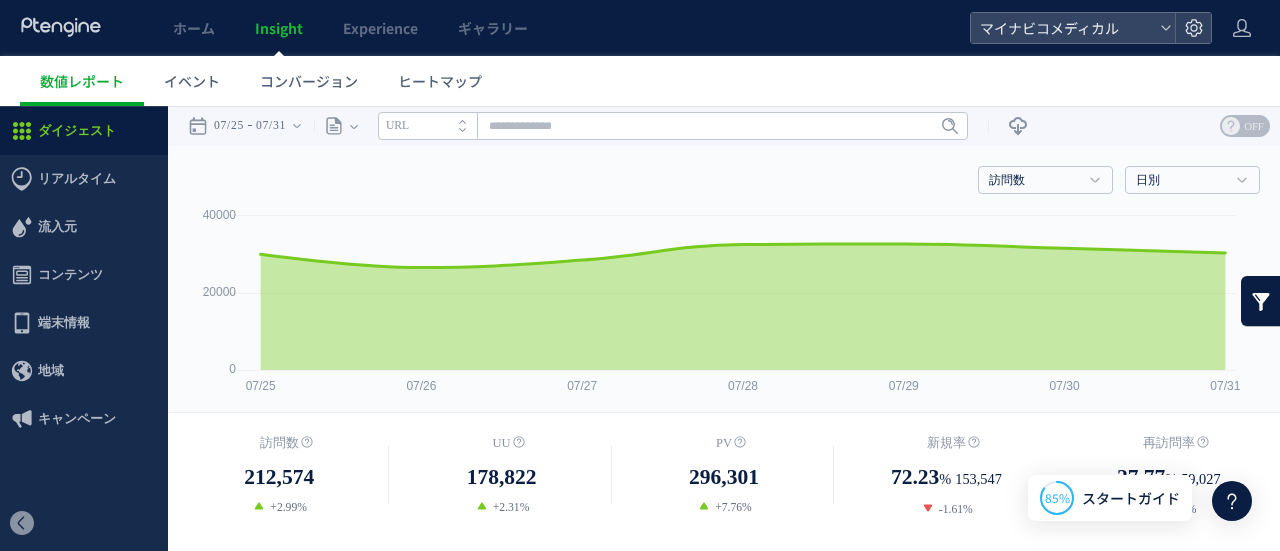 click on "ダイジェスト" at bounding box center [84, 131] 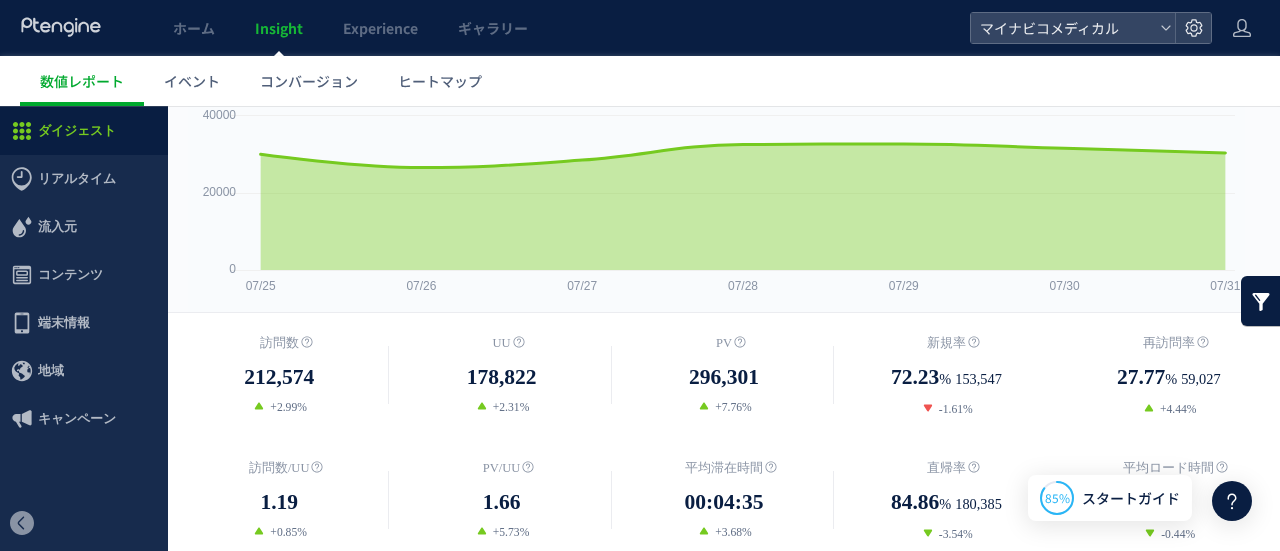 scroll, scrollTop: 0, scrollLeft: 0, axis: both 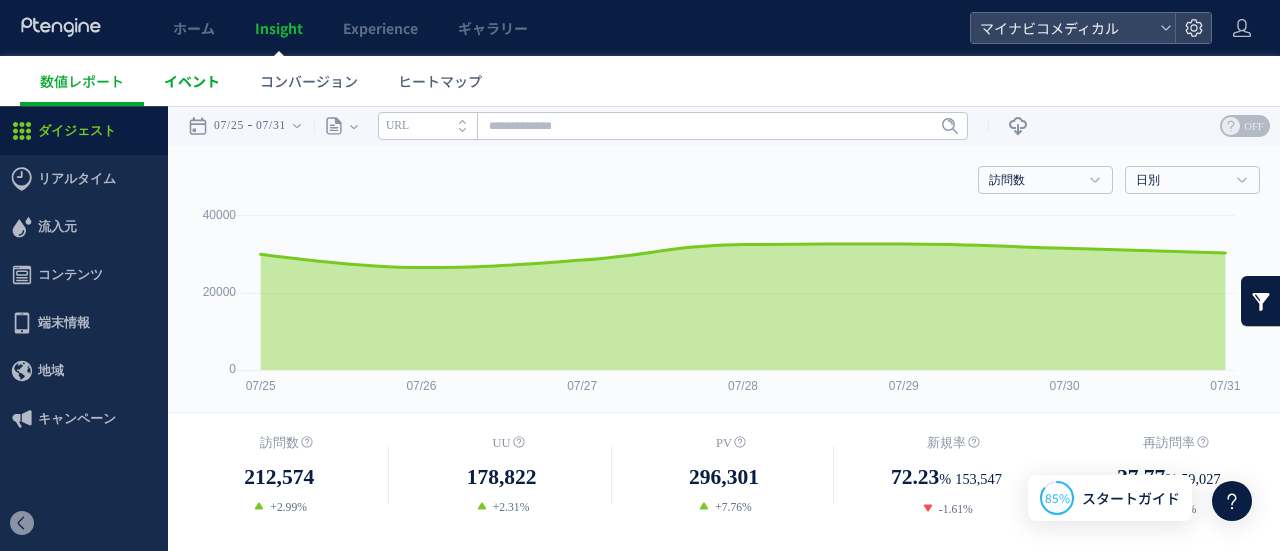 click on "イベント" at bounding box center [192, 81] 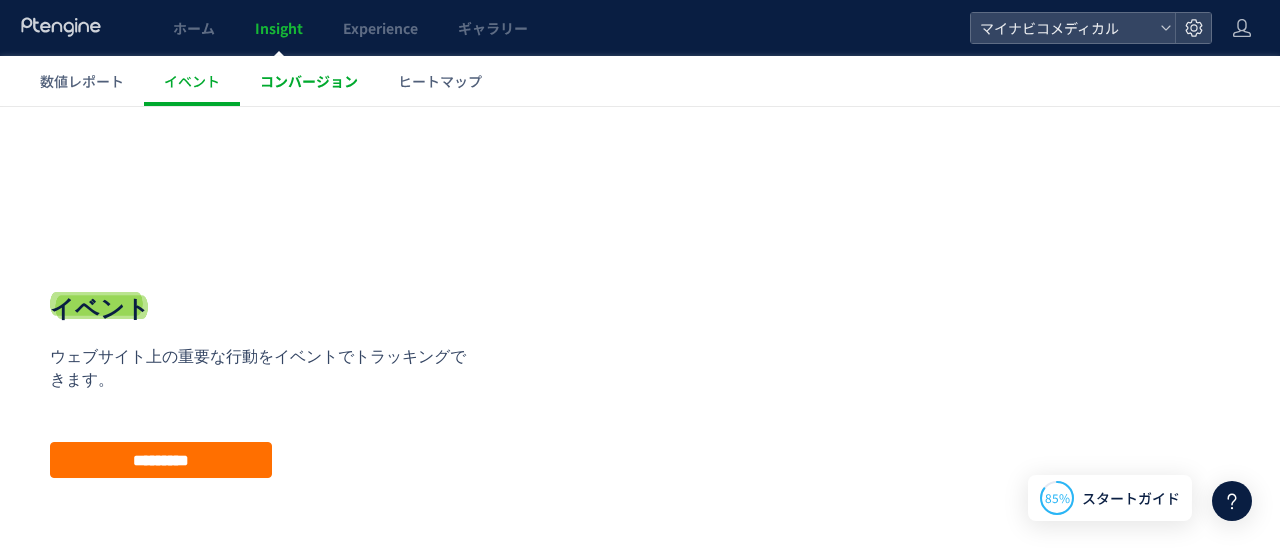 click on "コンバージョン" at bounding box center (309, 81) 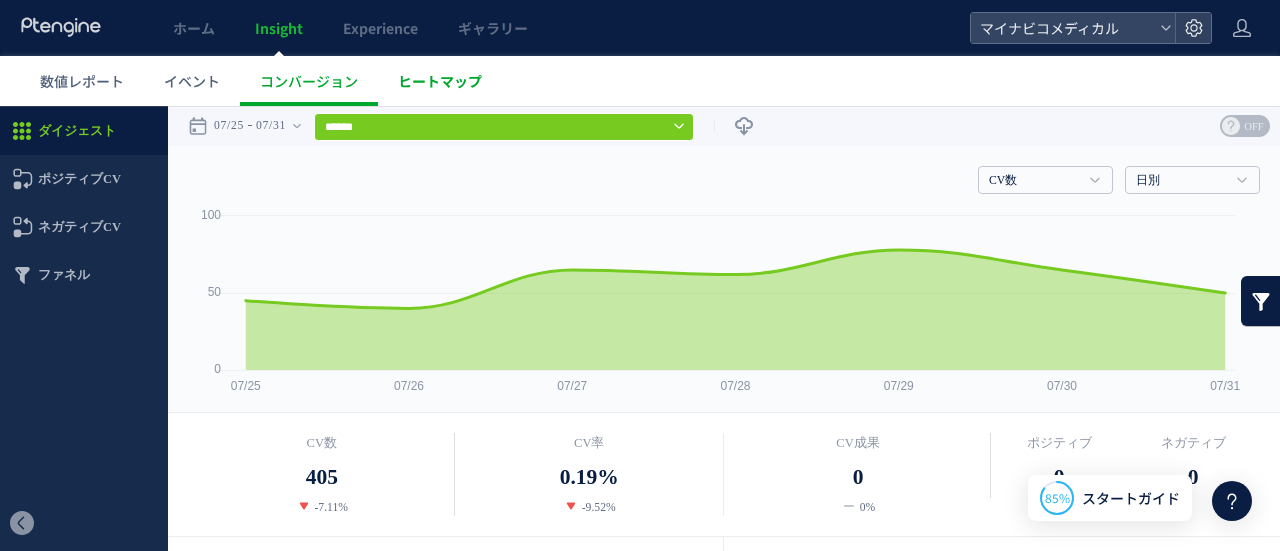 click on "ヒートマップ" at bounding box center (440, 81) 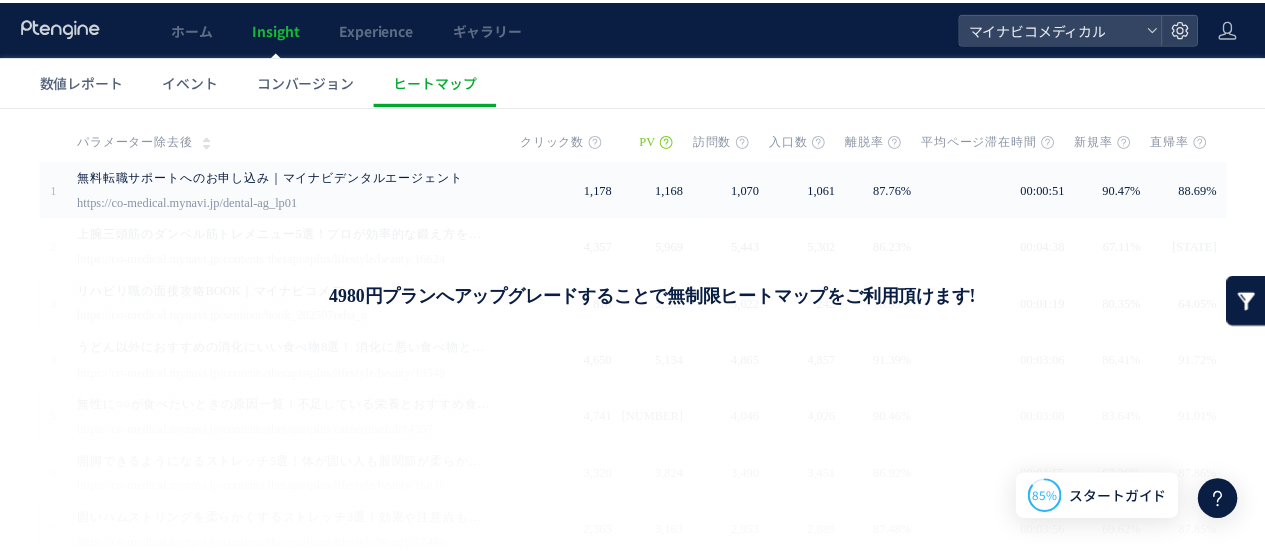 scroll, scrollTop: 0, scrollLeft: 0, axis: both 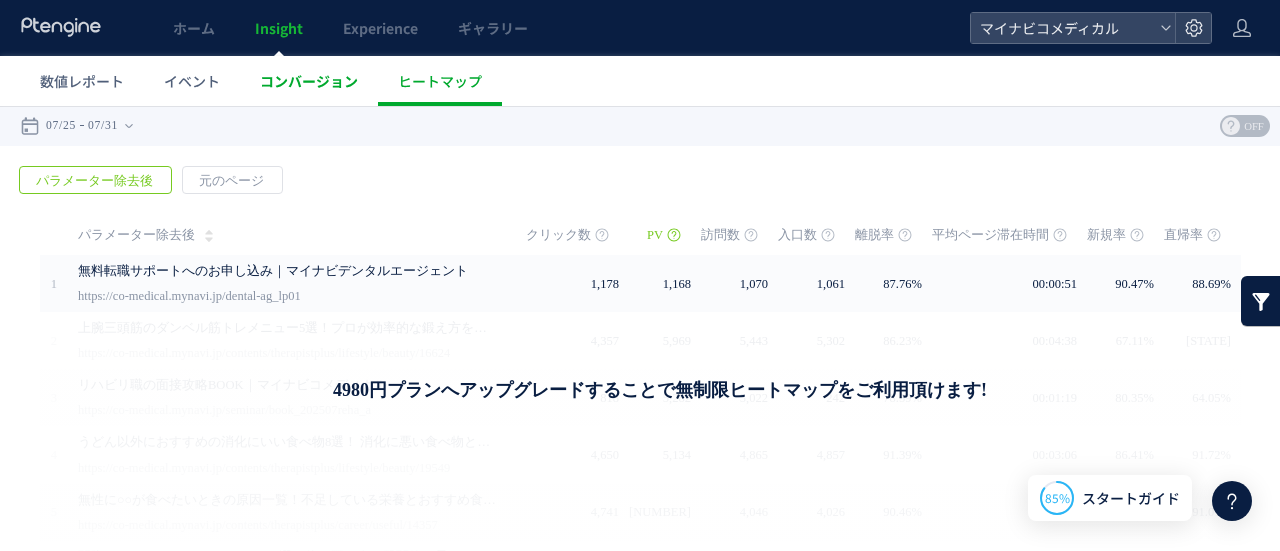 click on "コンバージョン" at bounding box center (309, 81) 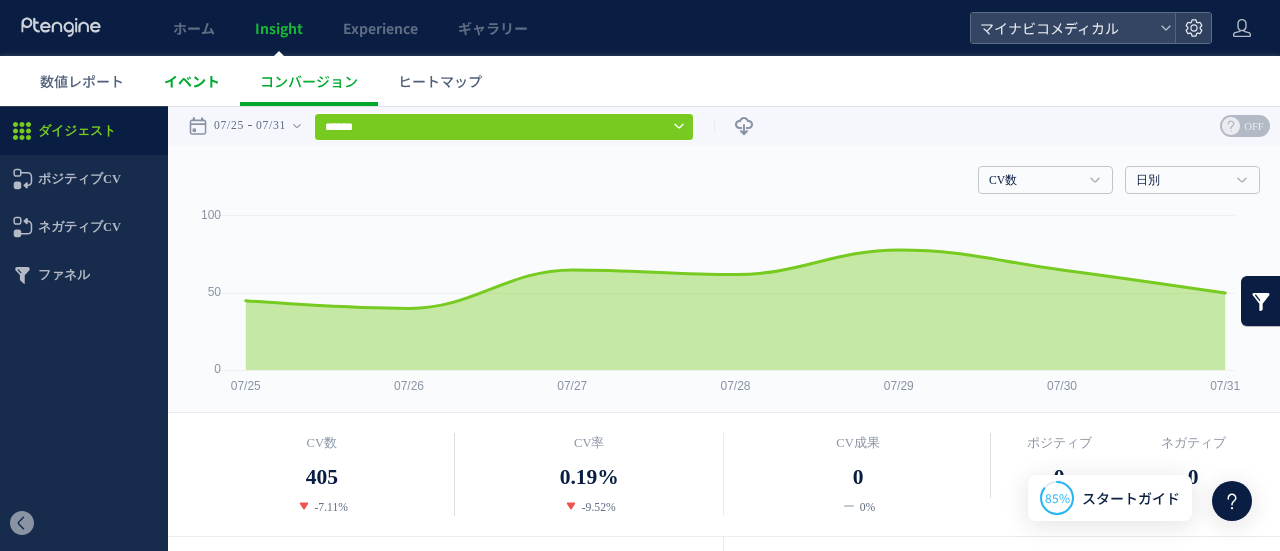 click on "イベント" at bounding box center [192, 81] 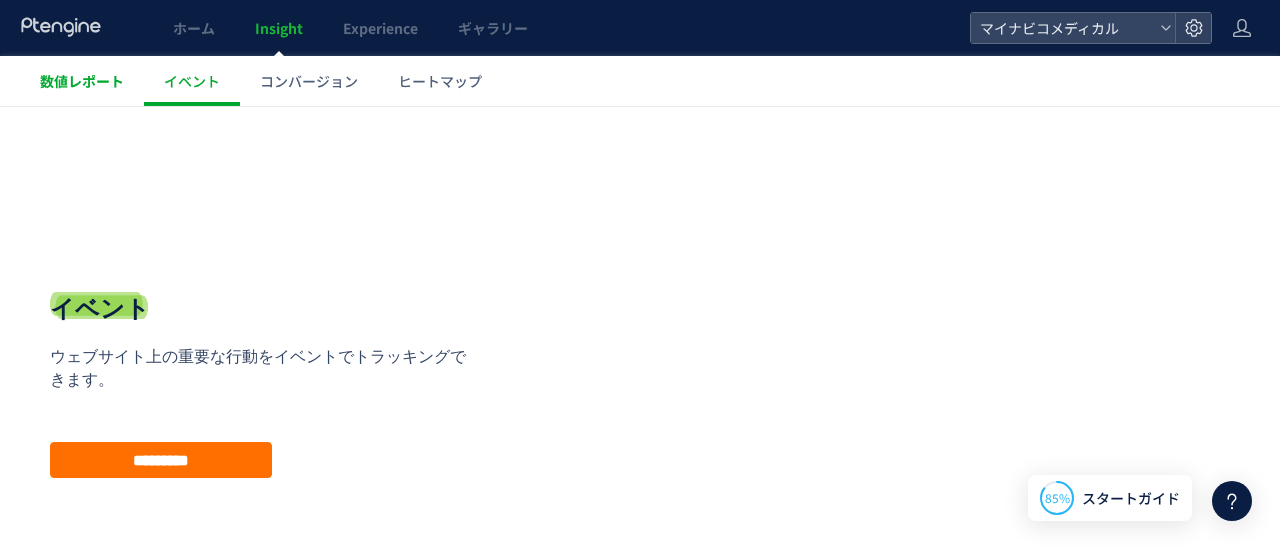 click on "数値レポート" at bounding box center [82, 81] 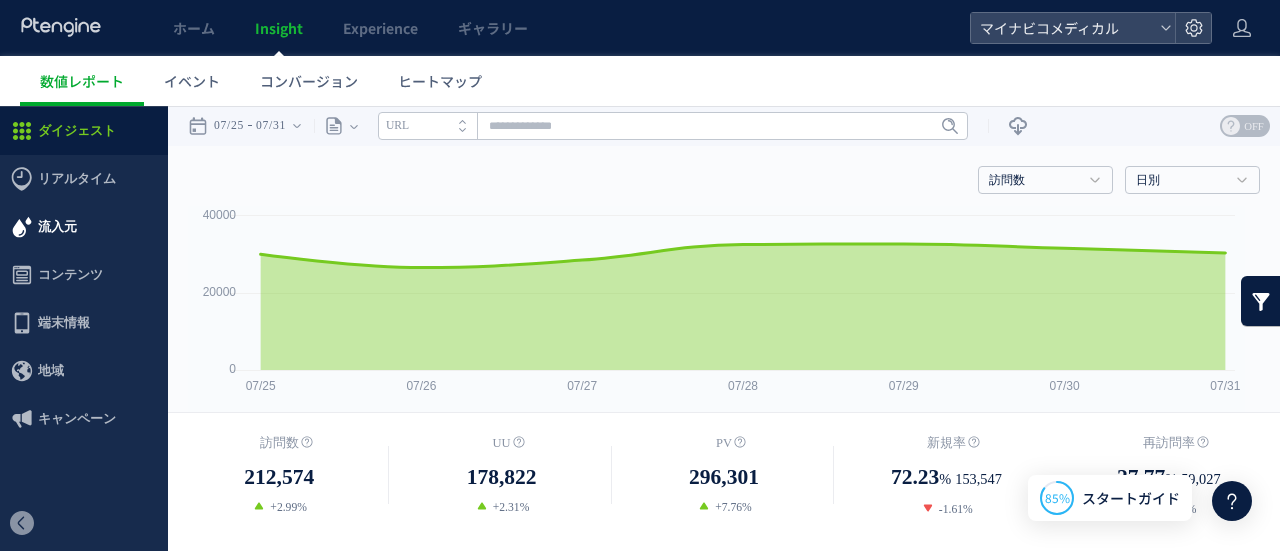 click on "流入元" at bounding box center [57, 227] 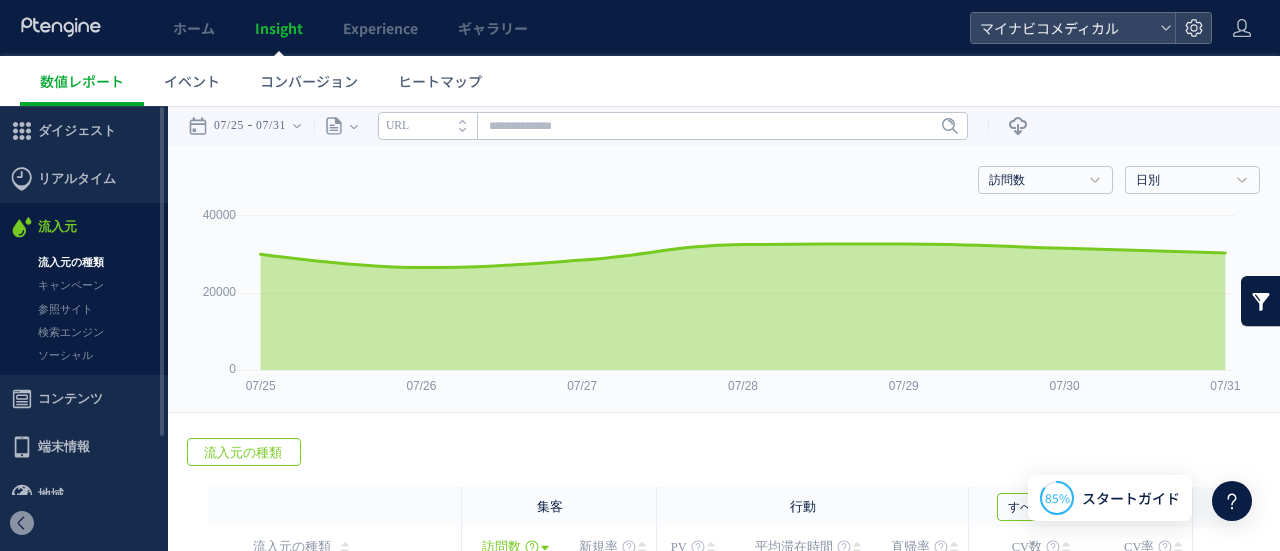 click on "流入元の種類" at bounding box center (84, 262) 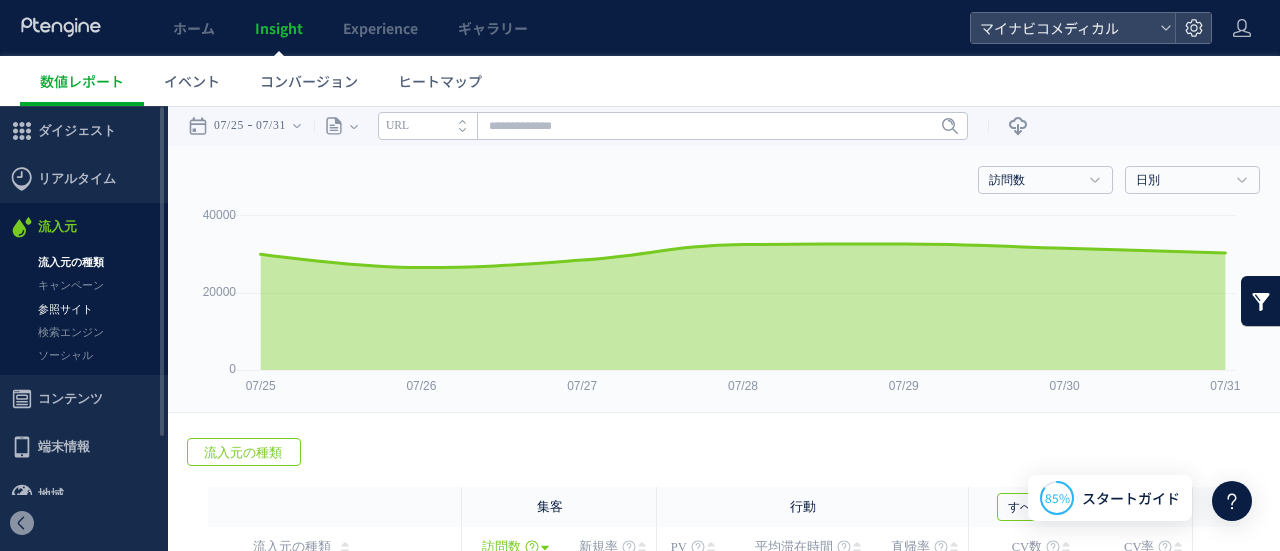 click on "参照サイト" at bounding box center (84, 309) 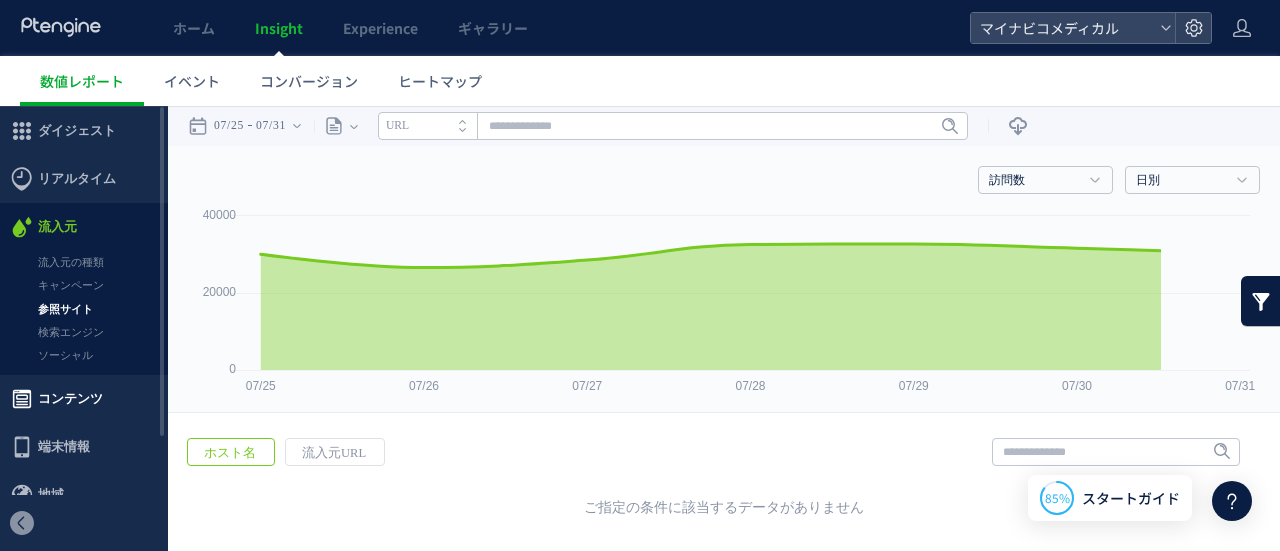 click on "コンテンツ" at bounding box center [70, 399] 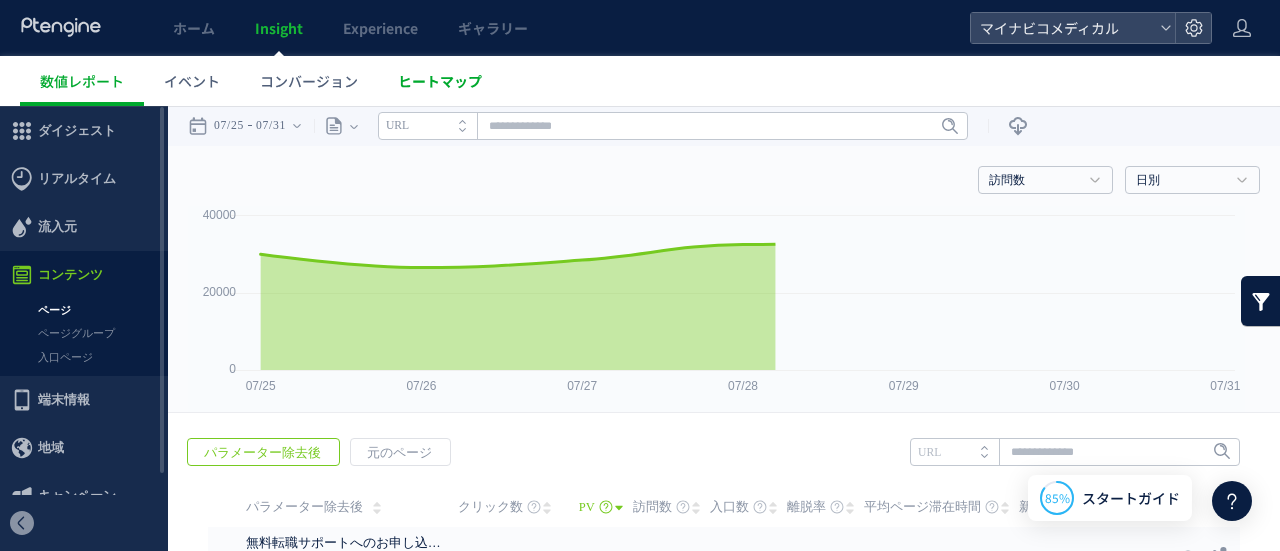 click on "ヒートマップ" at bounding box center [440, 81] 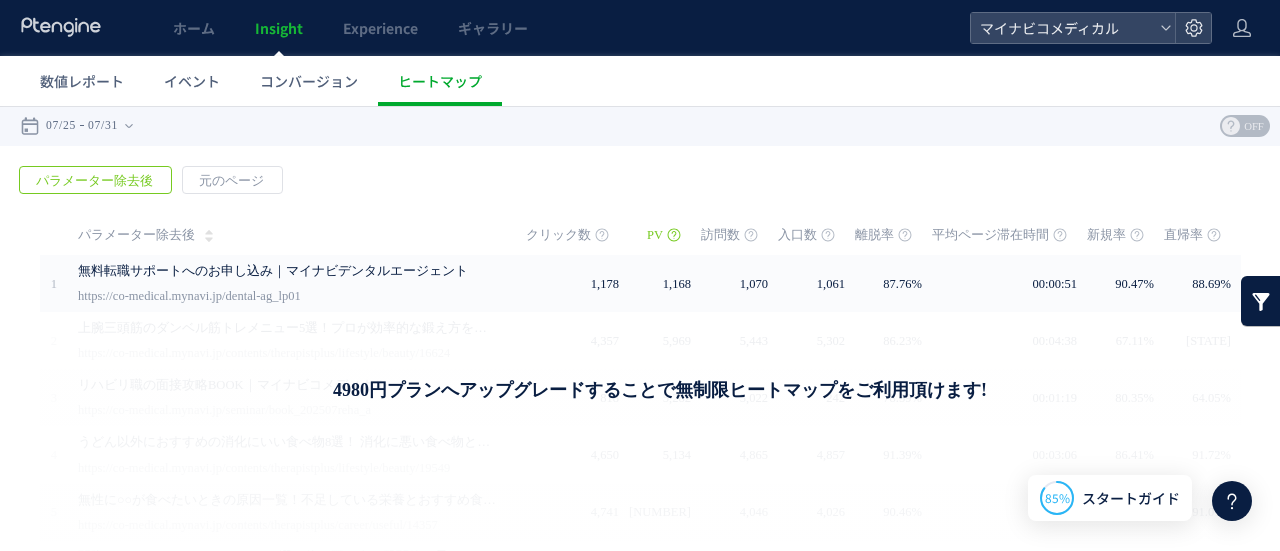 click 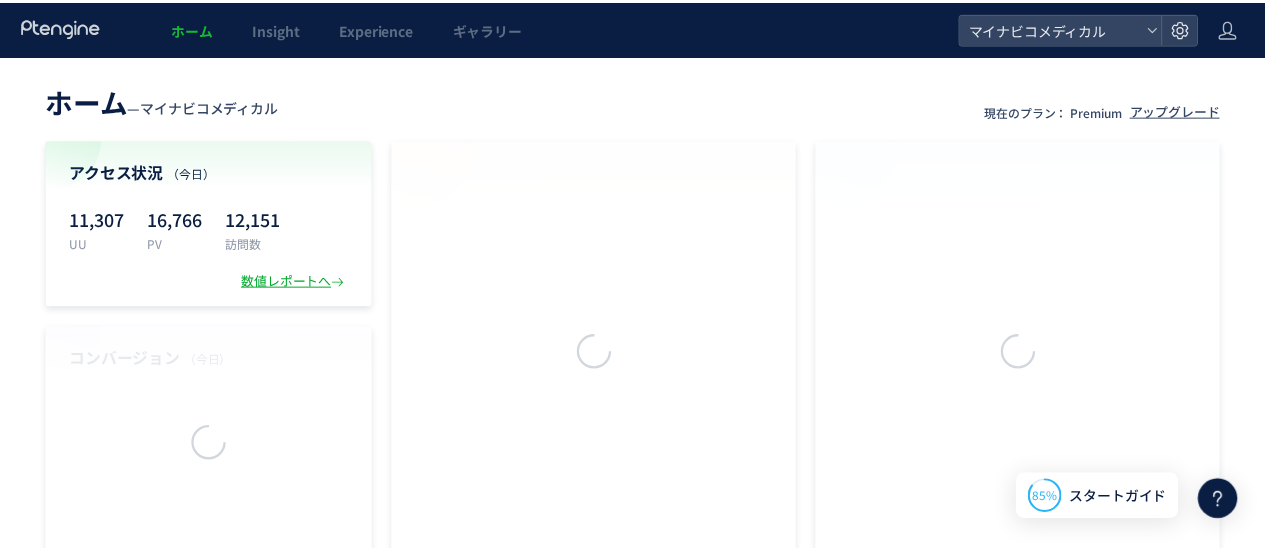 scroll, scrollTop: 0, scrollLeft: 0, axis: both 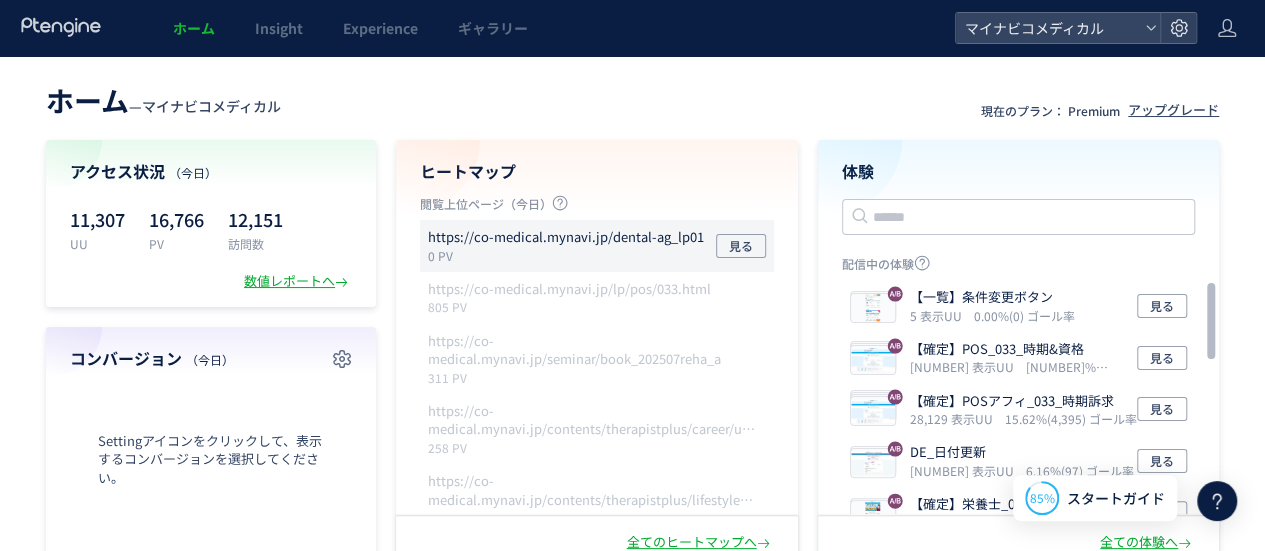 click on "https://co-medical.mynavi.jp/dental-ag_lp01" at bounding box center [566, 237] 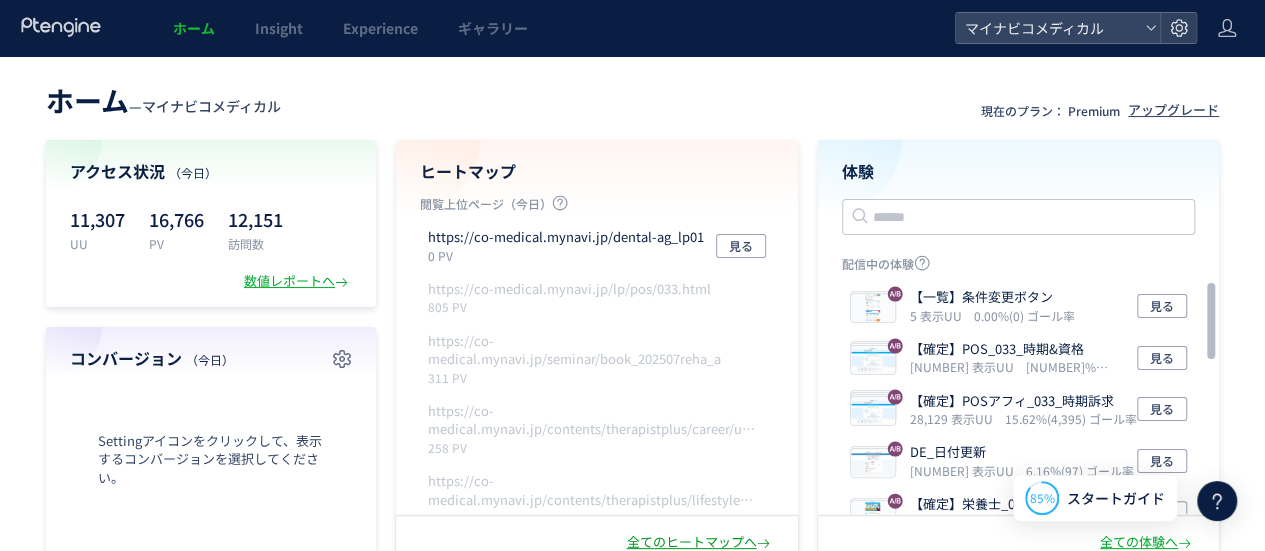 click on "全てのヒートマップへ" at bounding box center [700, 542] 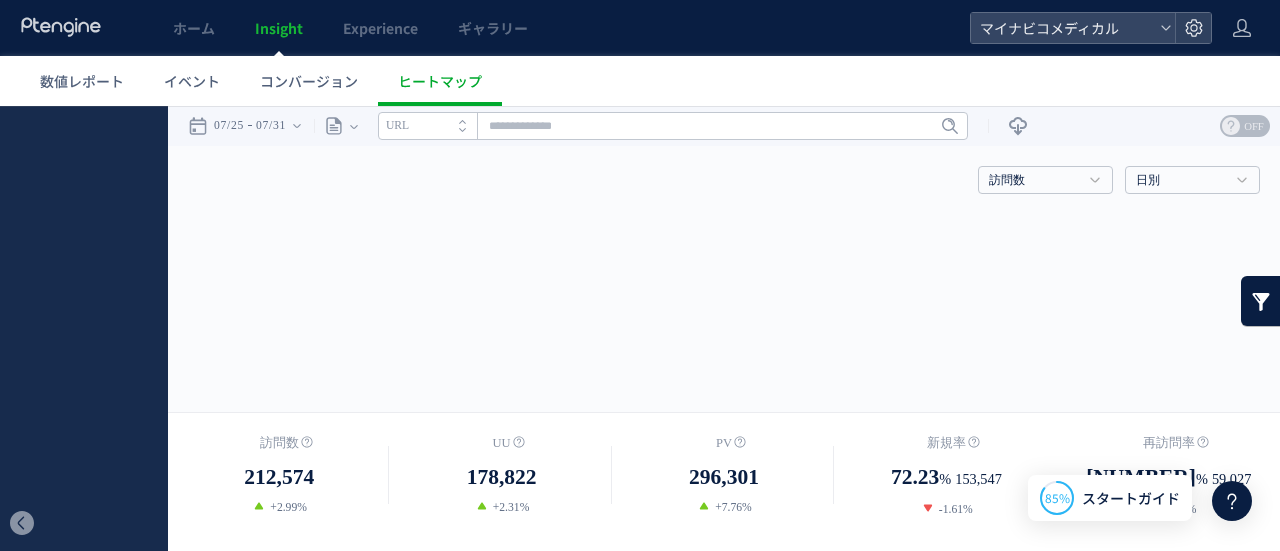 scroll, scrollTop: 0, scrollLeft: 0, axis: both 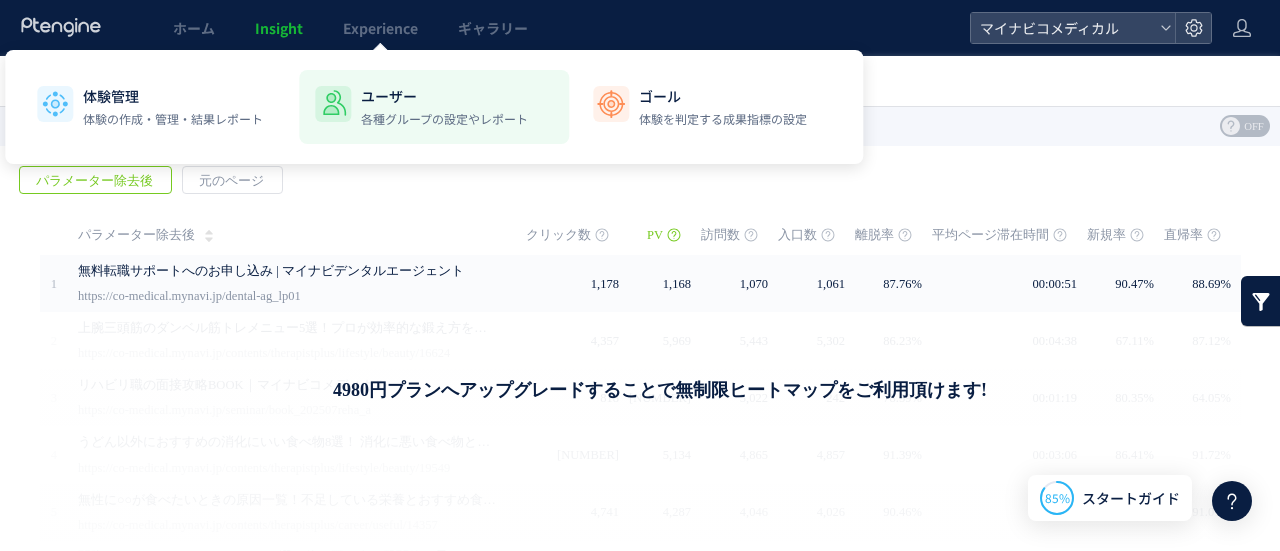 click on "ユーザー 各種グループの設定やレポート" 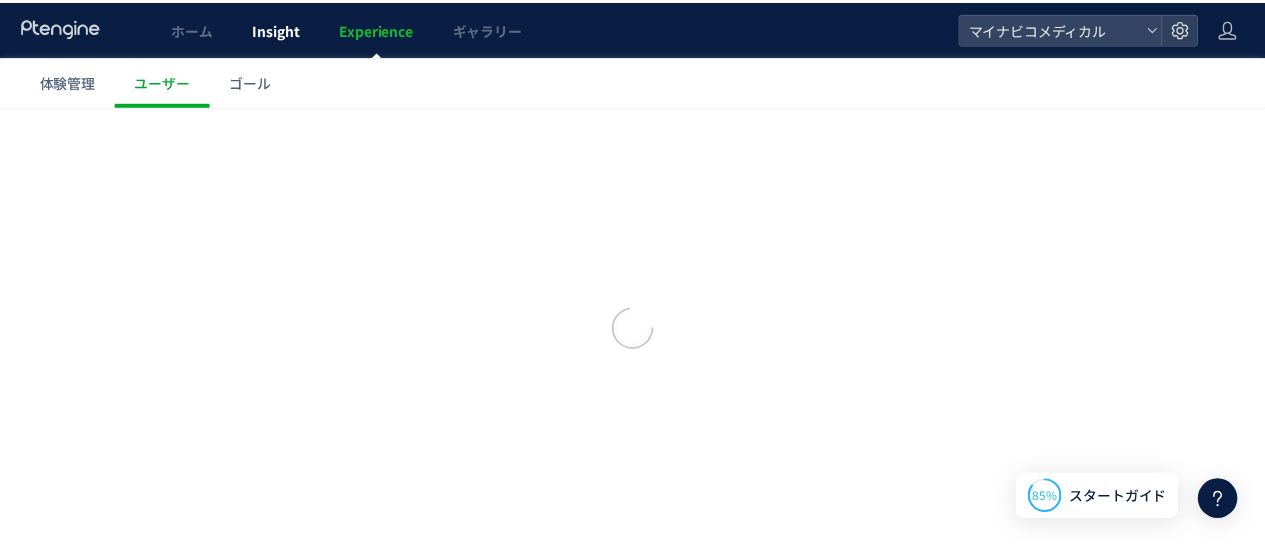 scroll, scrollTop: 0, scrollLeft: 0, axis: both 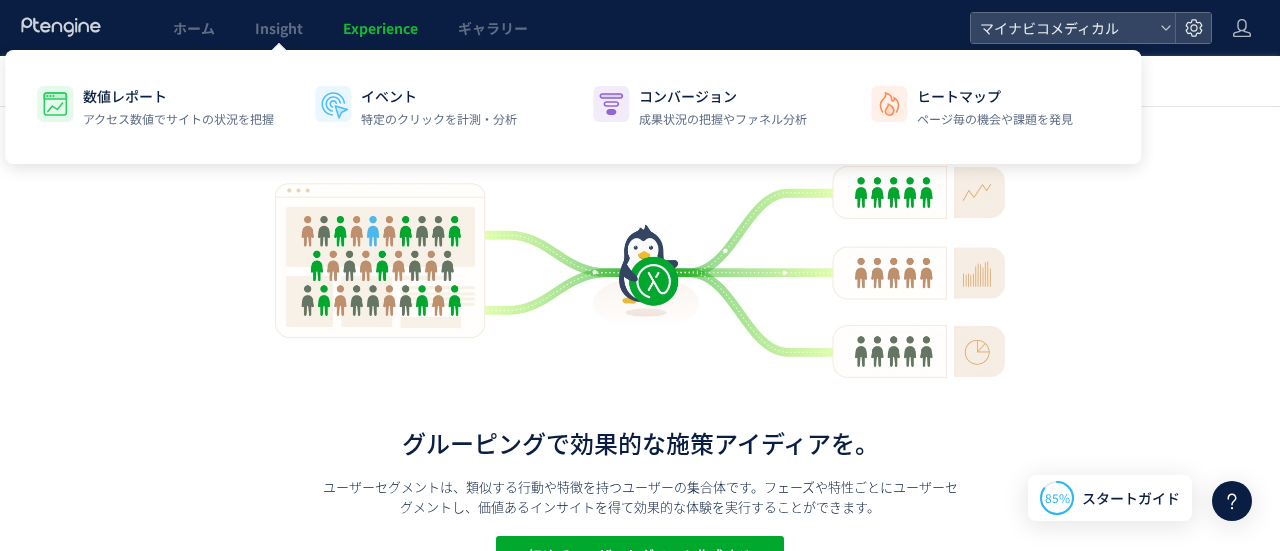 click 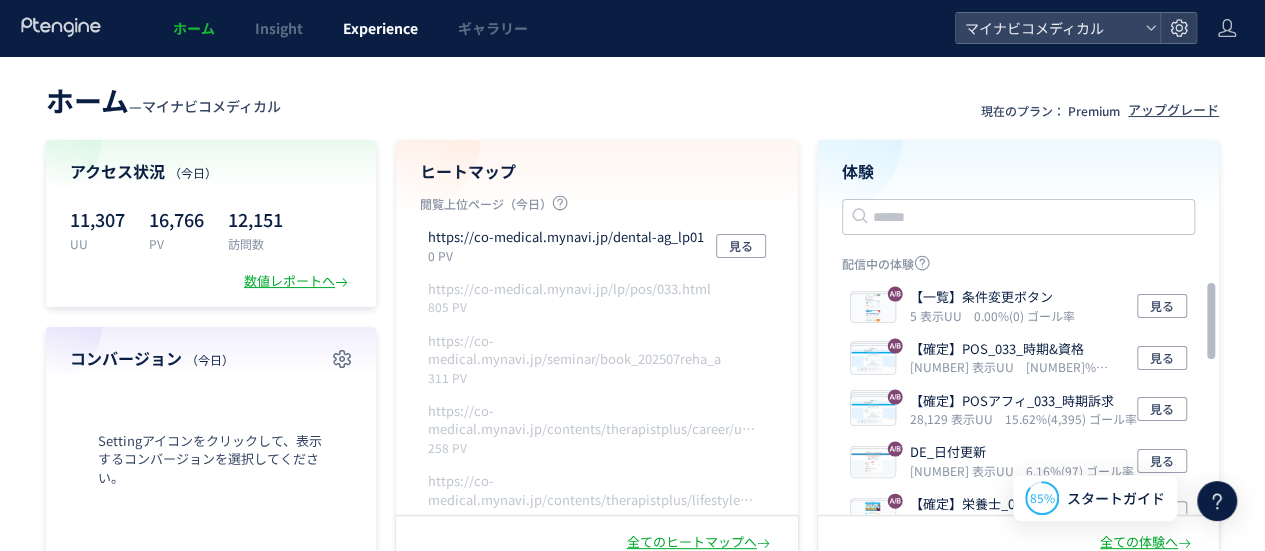click on "Experience" at bounding box center [380, 28] 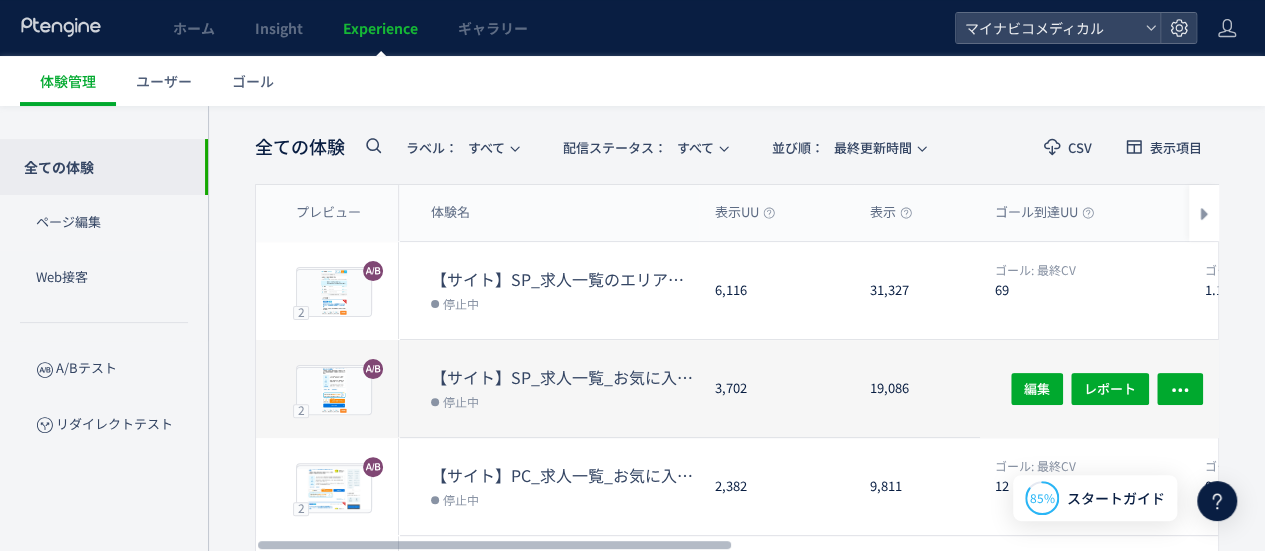 scroll, scrollTop: 0, scrollLeft: 0, axis: both 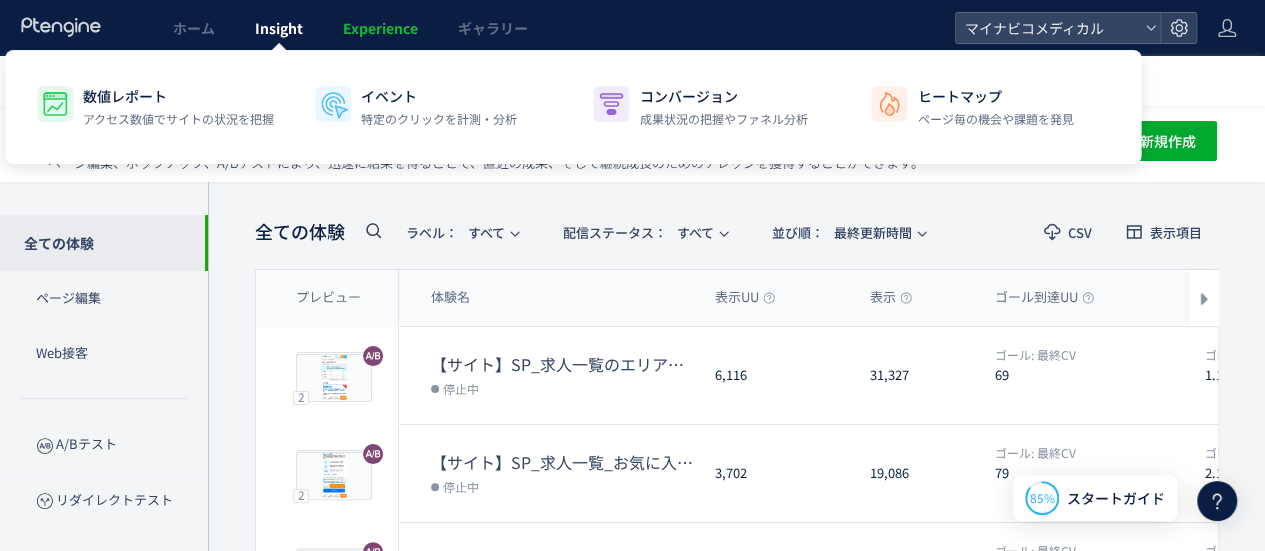 click on "Insight" at bounding box center [279, 28] 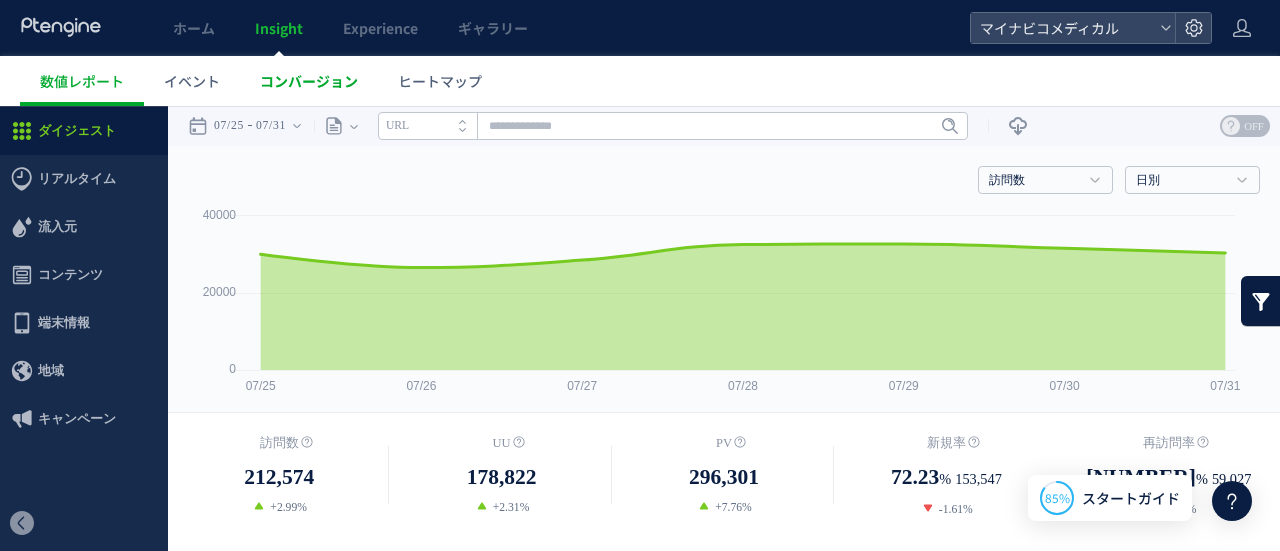 click on "コンバージョン" at bounding box center [309, 81] 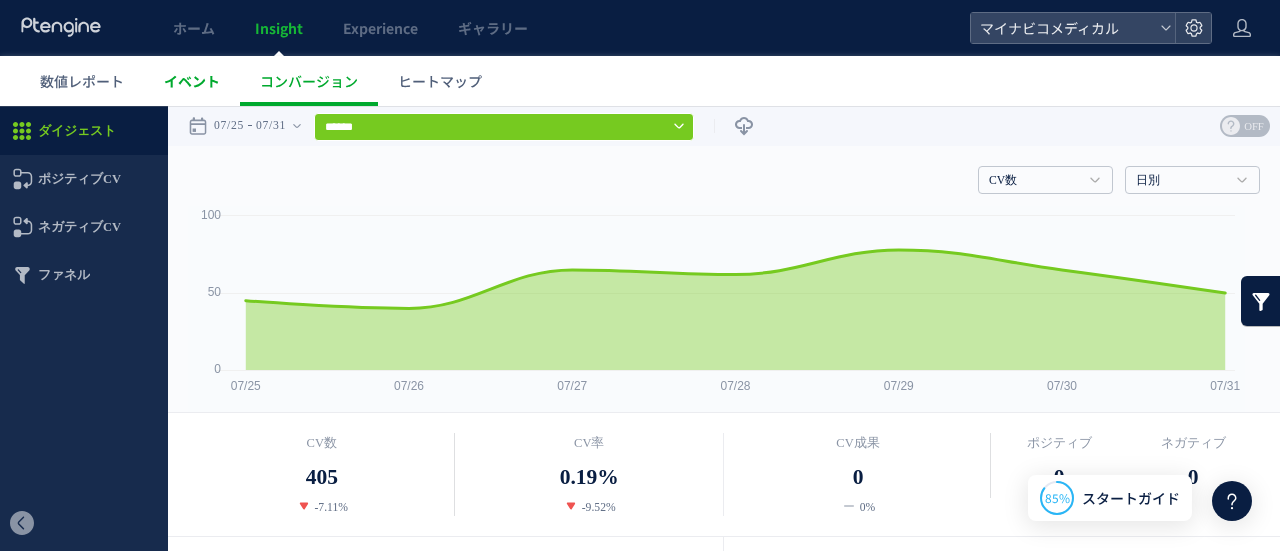 click on "イベント" at bounding box center (192, 81) 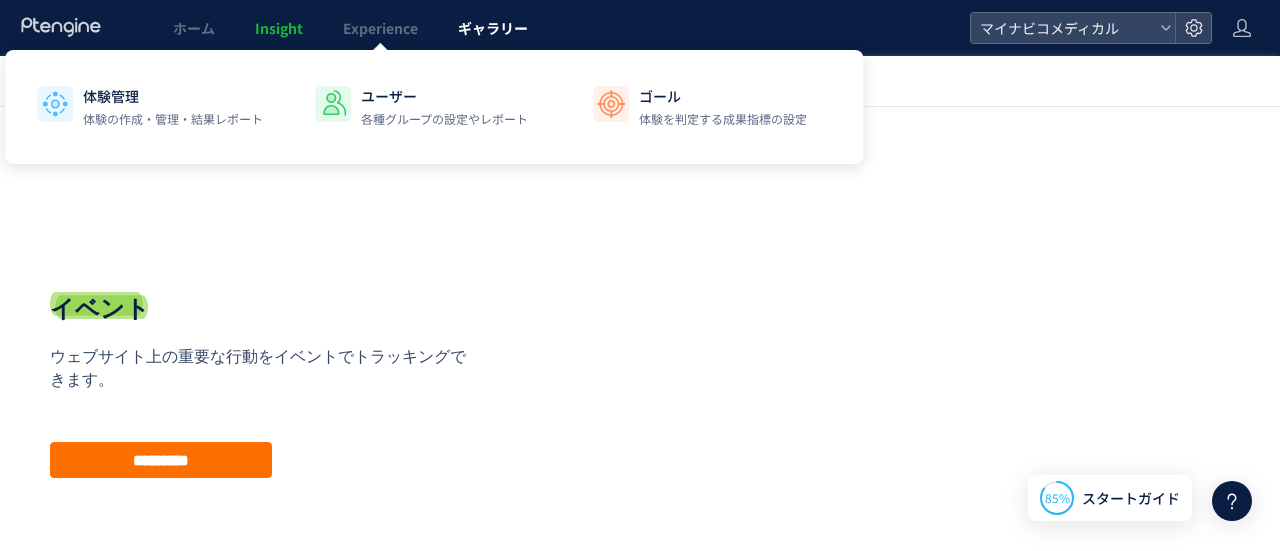 click on "ギャラリー" at bounding box center (493, 28) 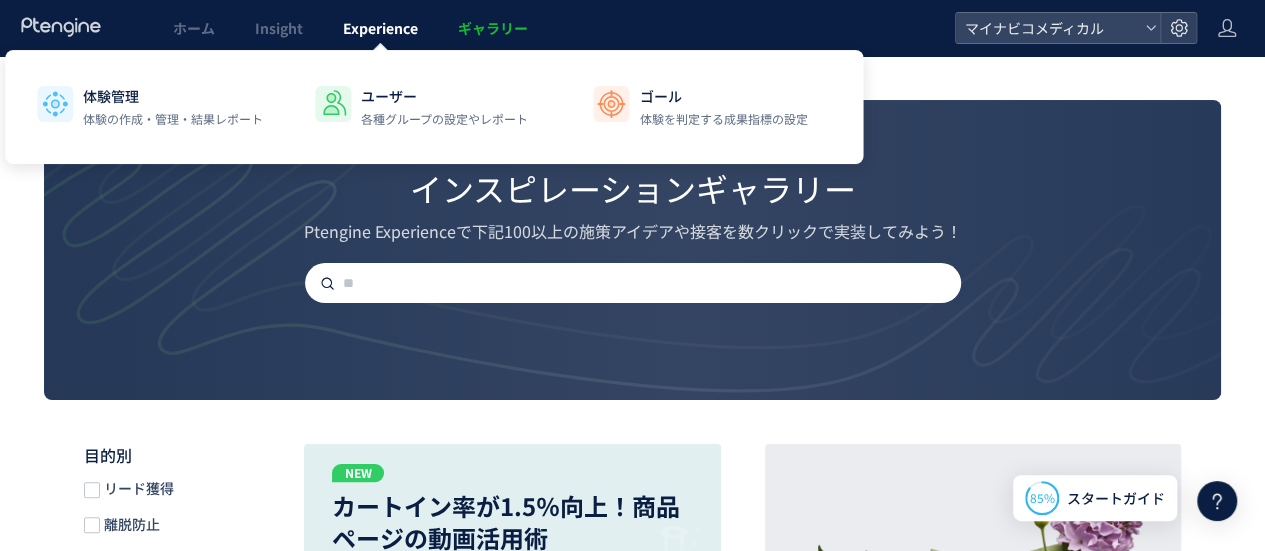 click on "Experience" at bounding box center (380, 28) 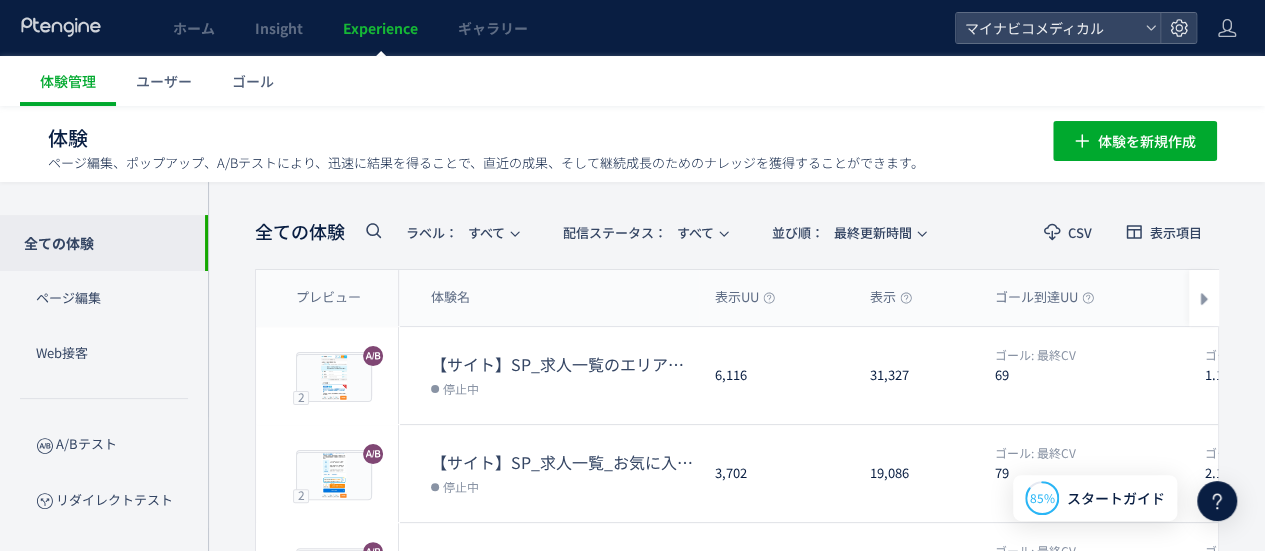 click 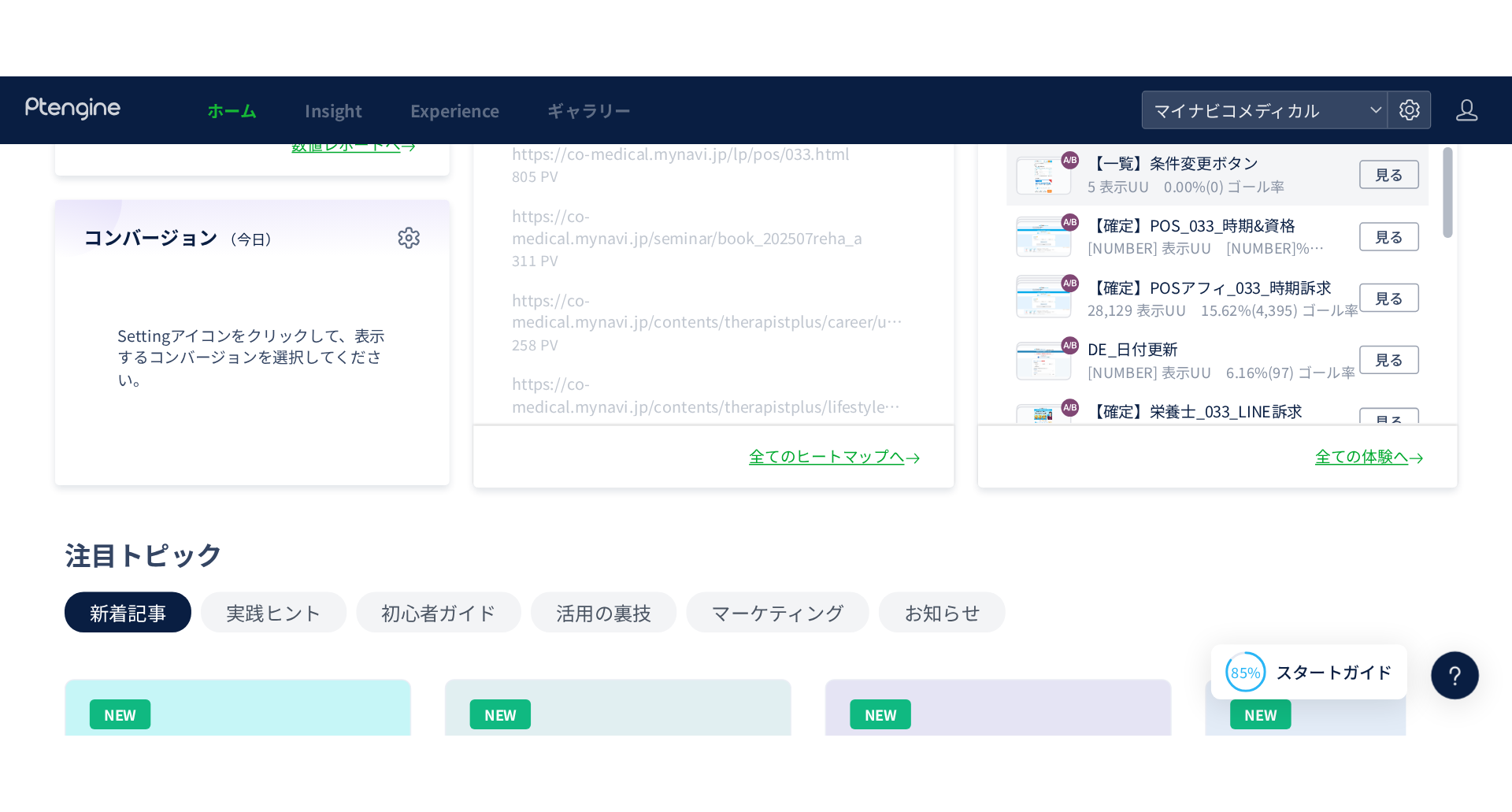 scroll, scrollTop: 0, scrollLeft: 0, axis: both 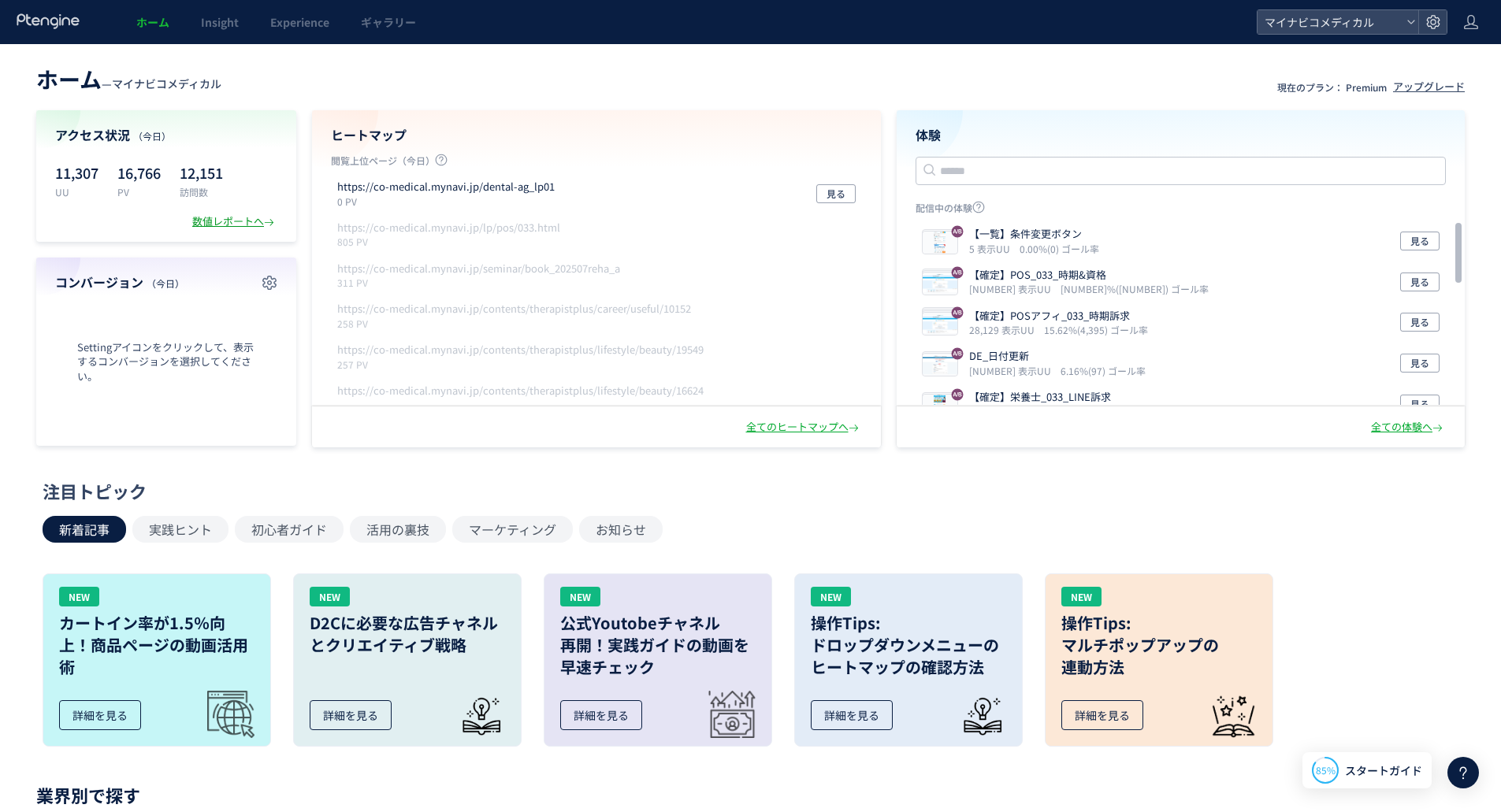 click on "数値レポートへ" at bounding box center [235, 221] 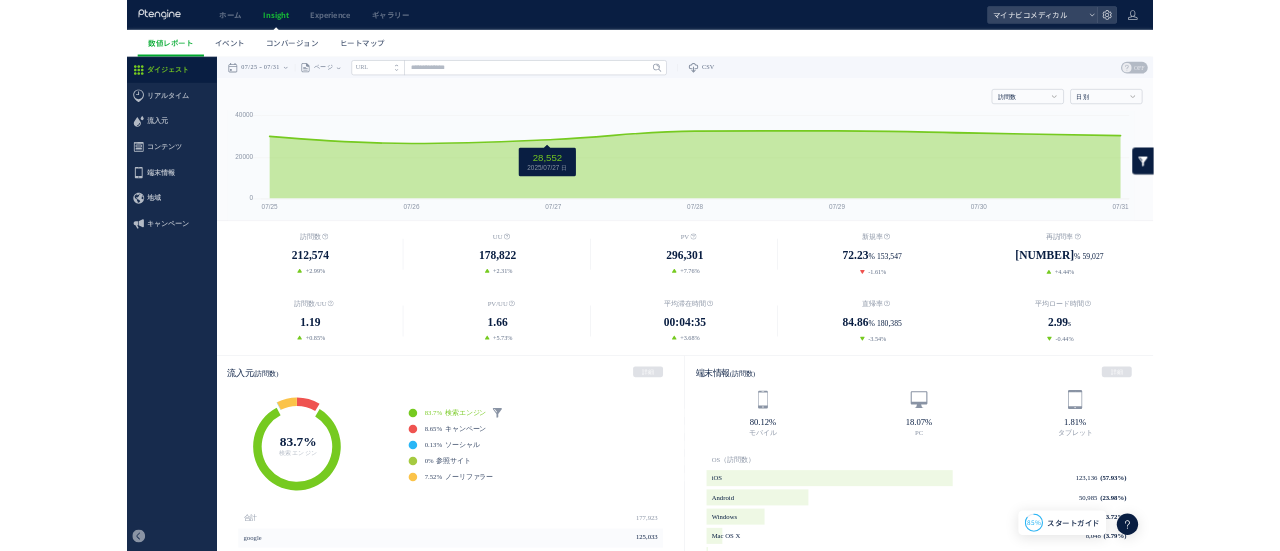 scroll, scrollTop: 750, scrollLeft: 0, axis: vertical 